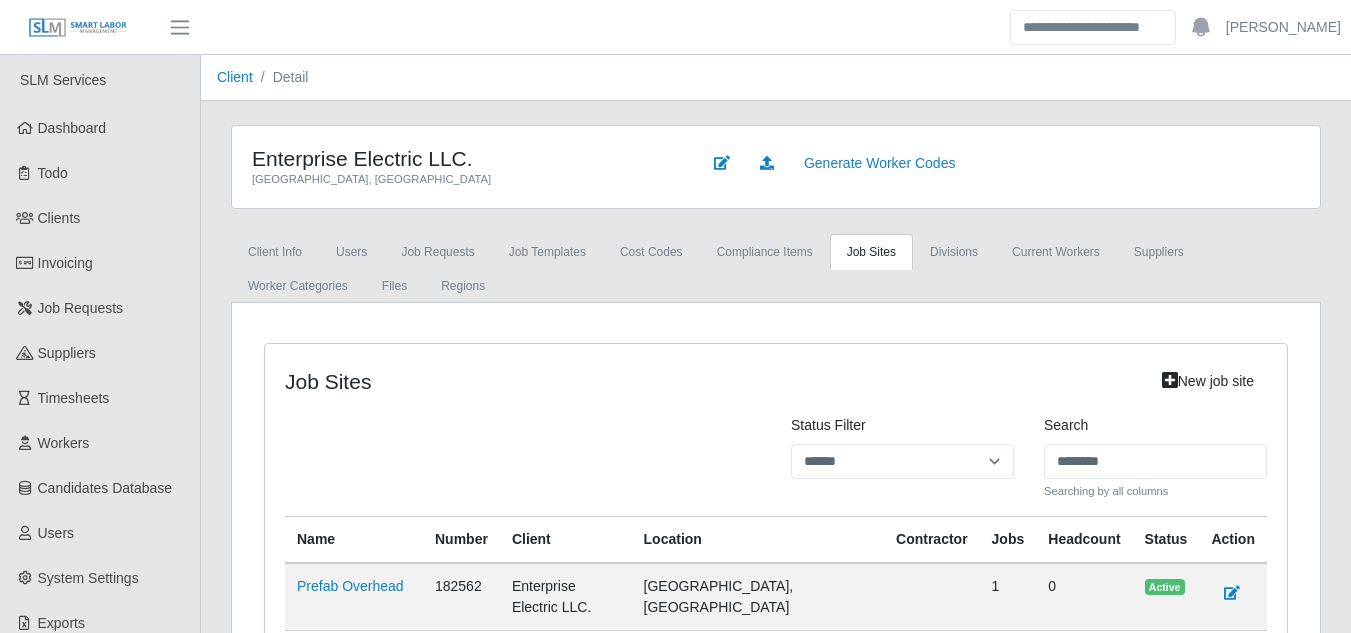 scroll, scrollTop: 245, scrollLeft: 0, axis: vertical 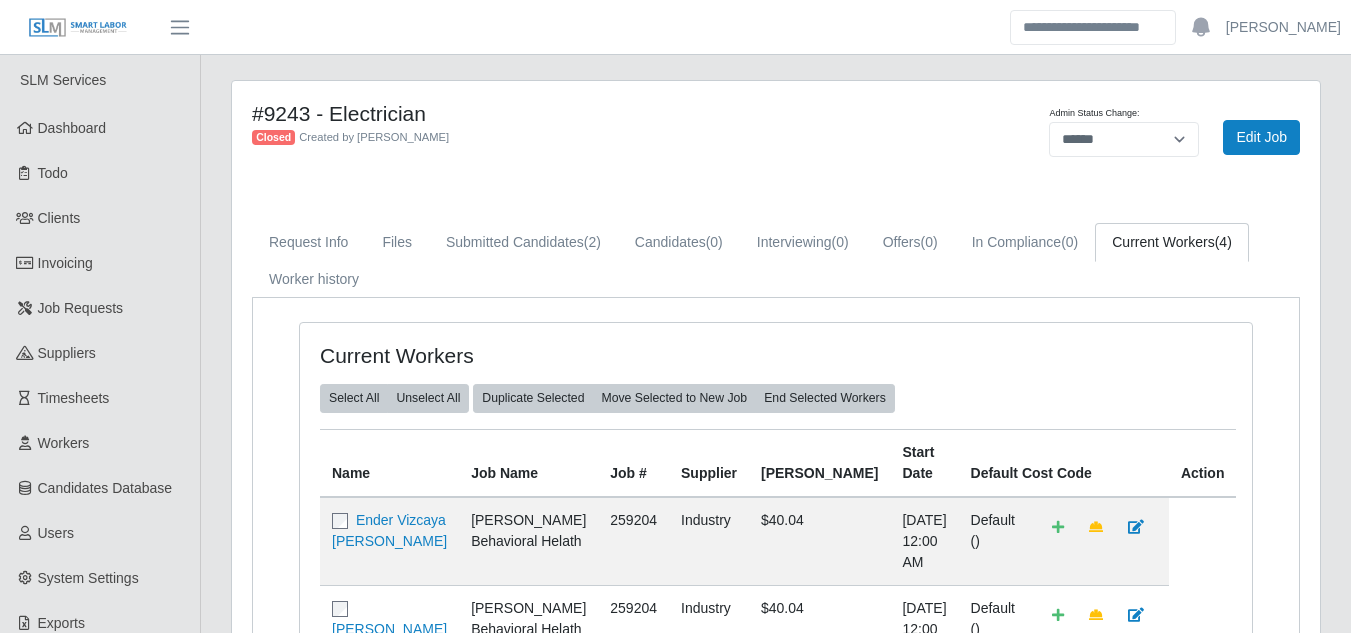 select on "******" 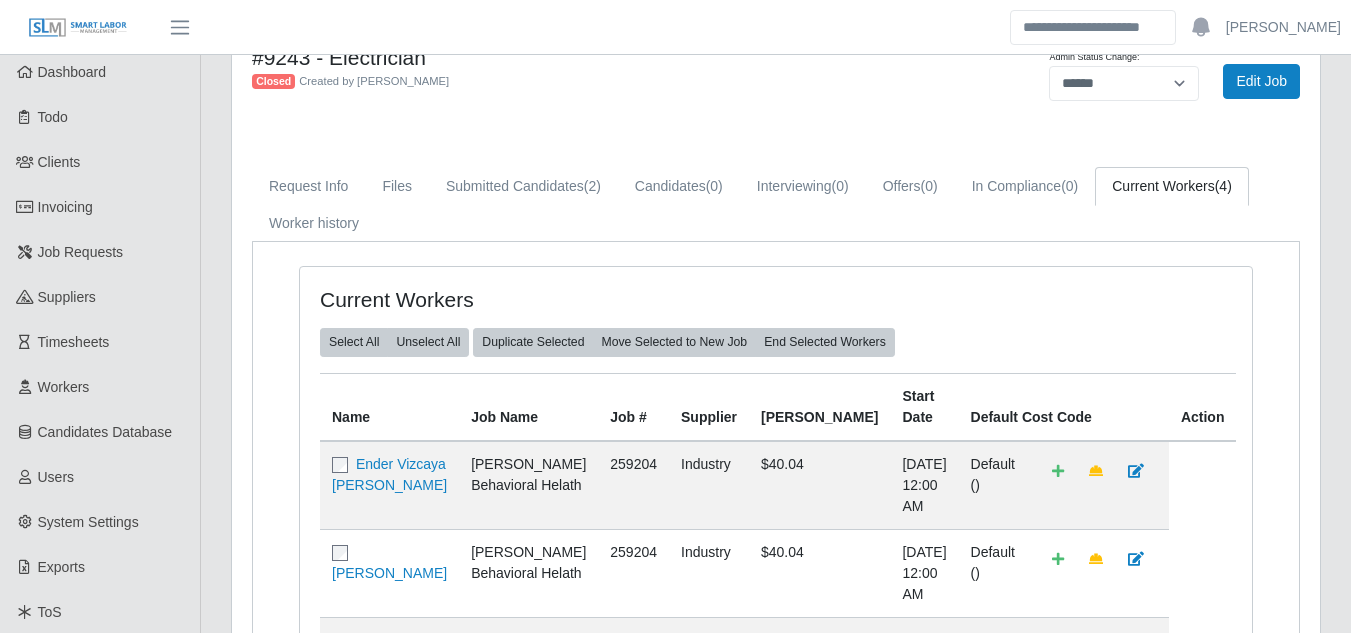 scroll, scrollTop: 0, scrollLeft: 0, axis: both 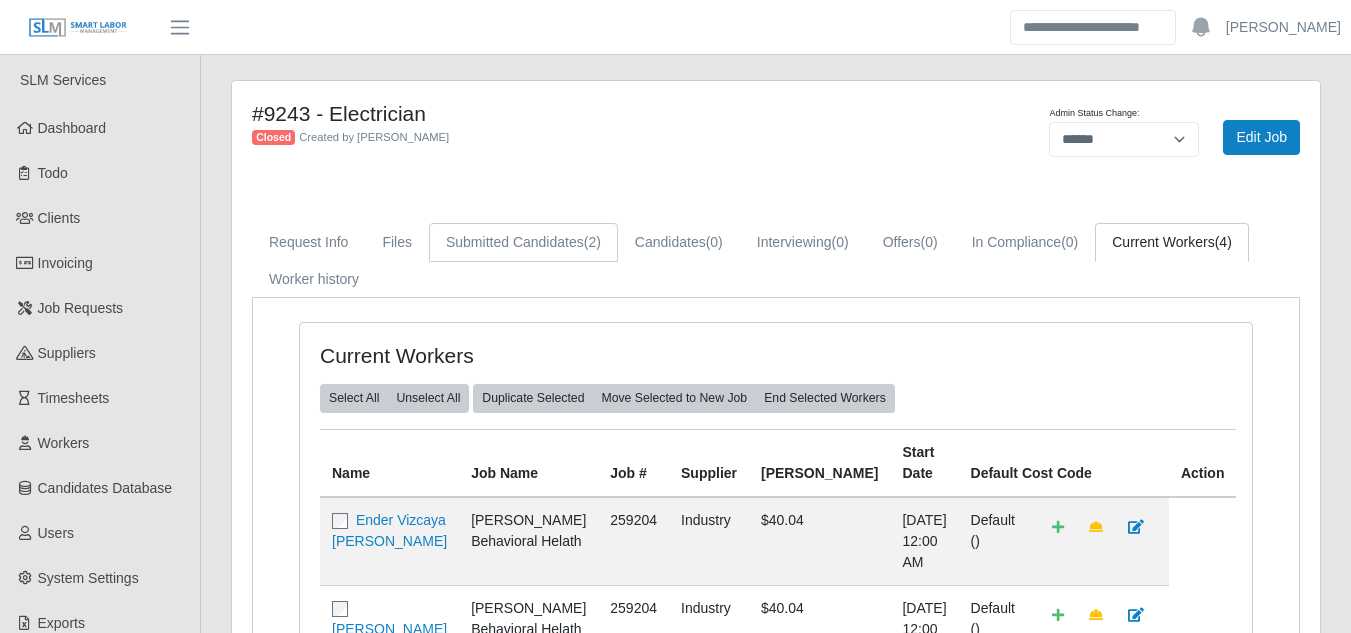 click on "Submitted Candidates
(2)" at bounding box center [523, 242] 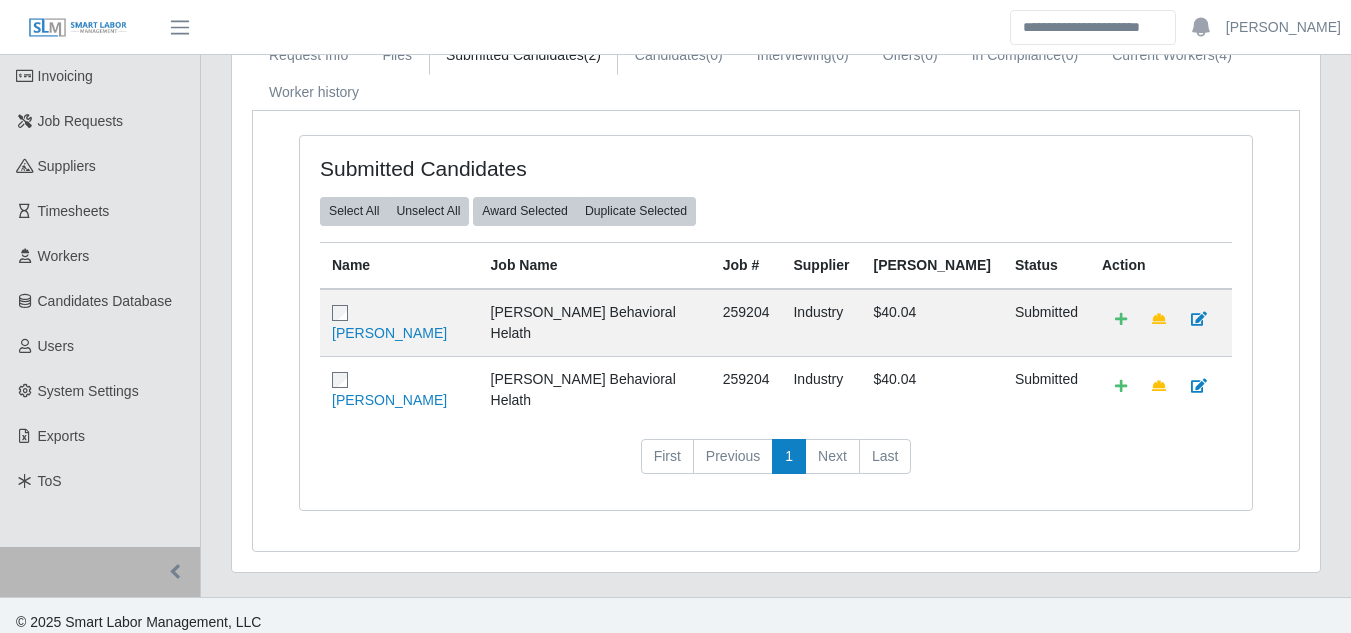 scroll, scrollTop: 0, scrollLeft: 0, axis: both 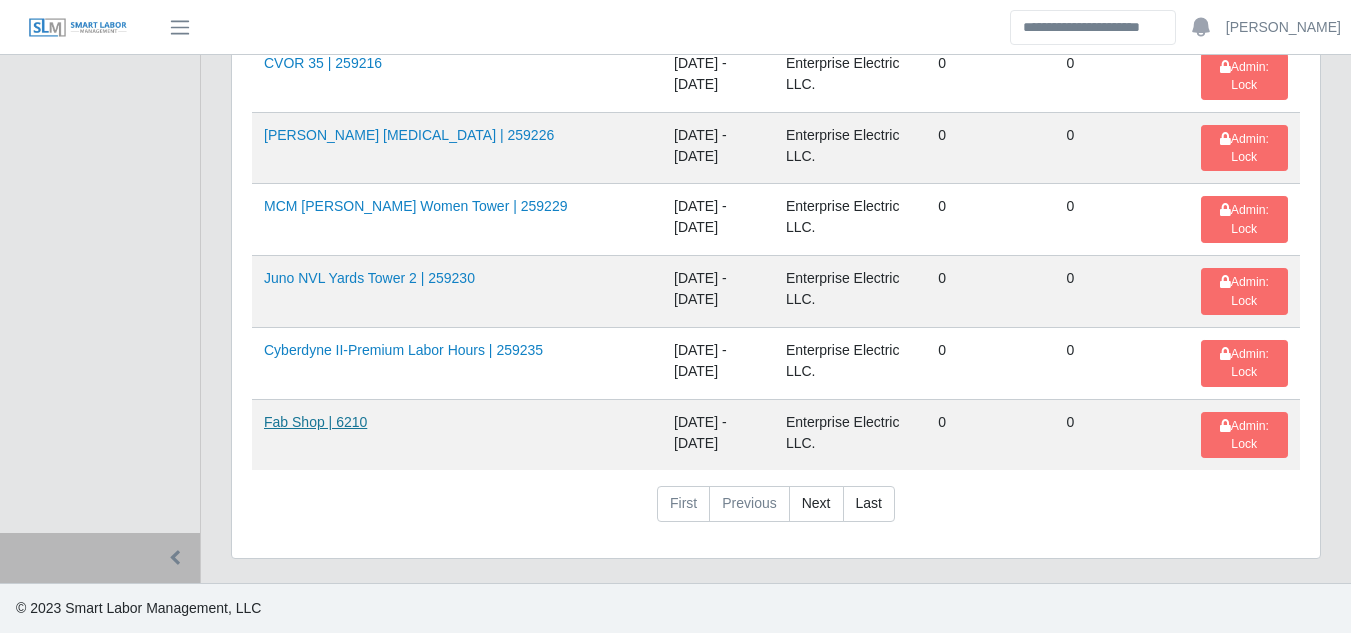 click on "Fab Shop | 6210" at bounding box center (315, 422) 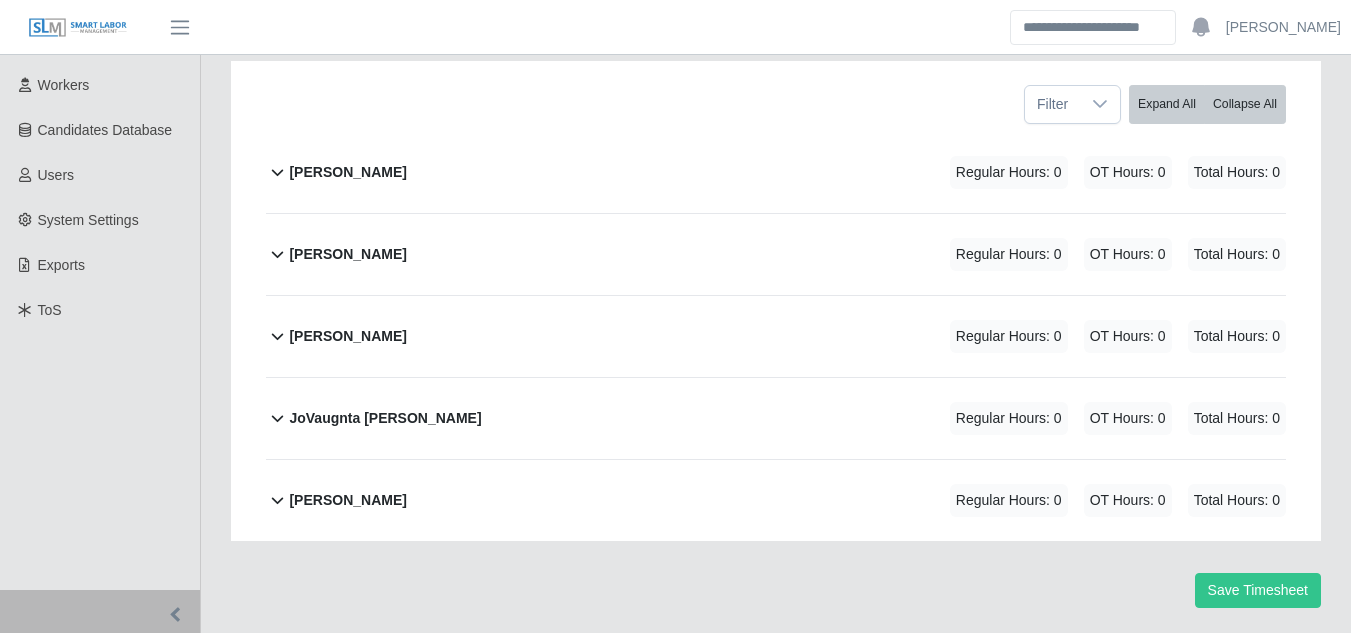 scroll, scrollTop: 367, scrollLeft: 0, axis: vertical 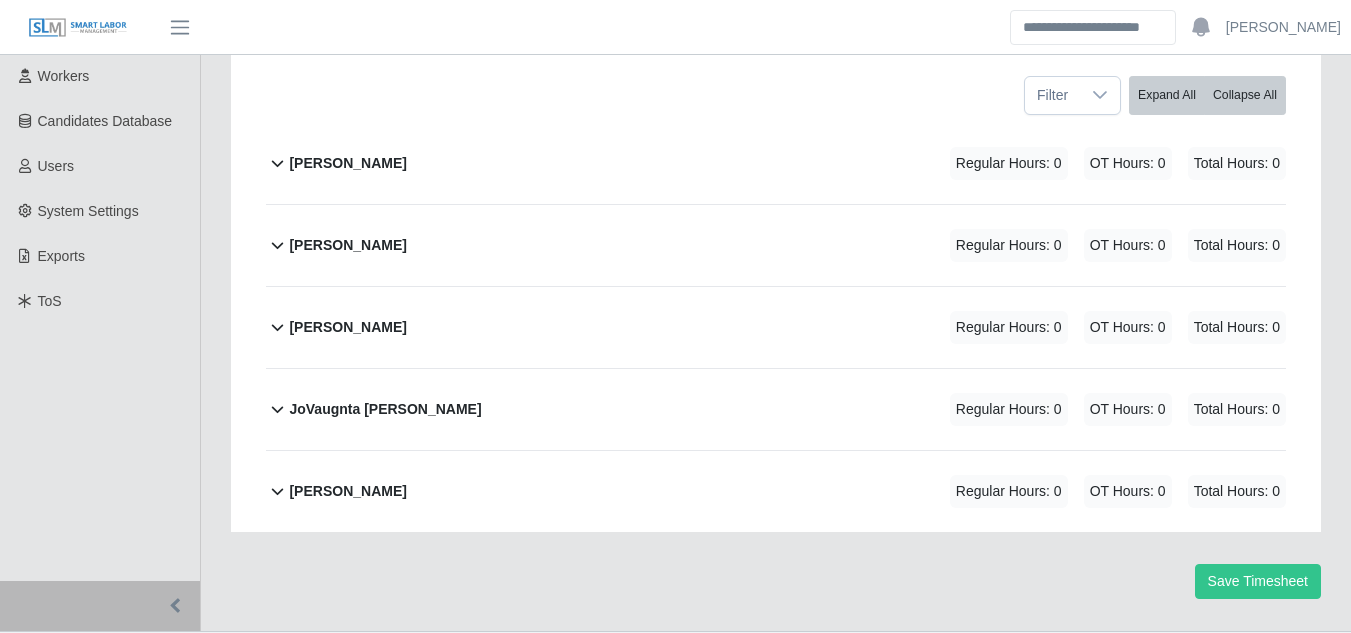 click on "JoVaugnta Vestal Brent" at bounding box center (385, 409) 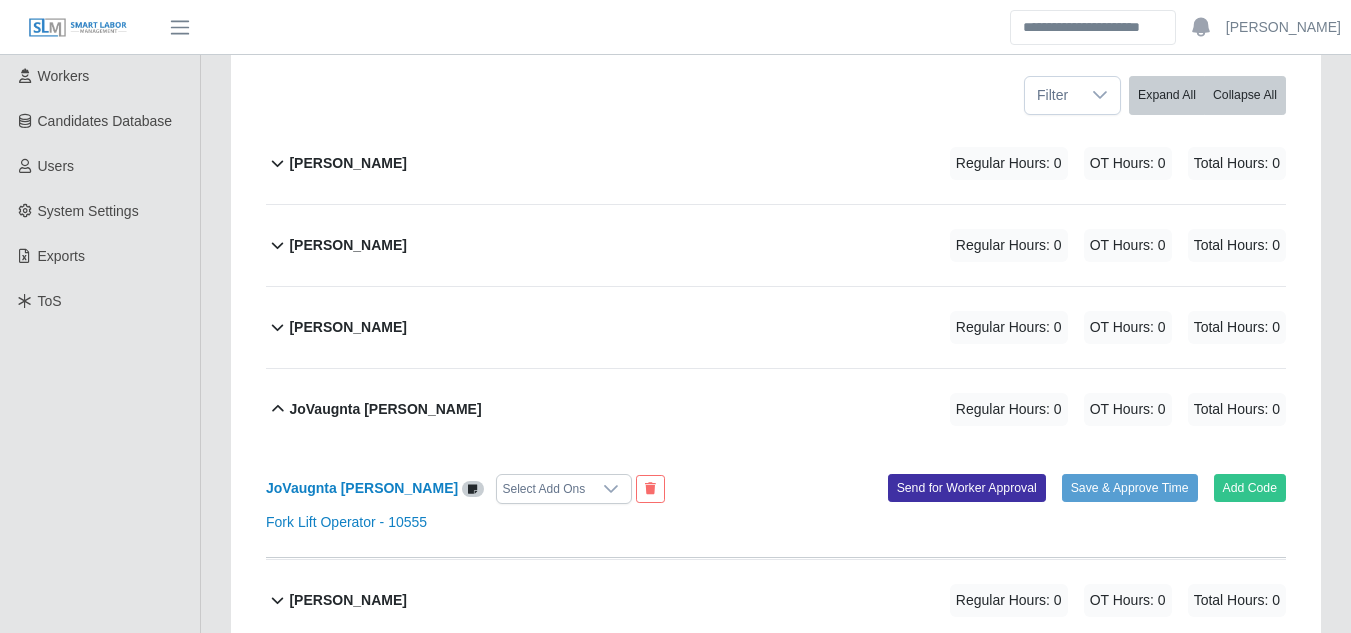 scroll, scrollTop: 475, scrollLeft: 0, axis: vertical 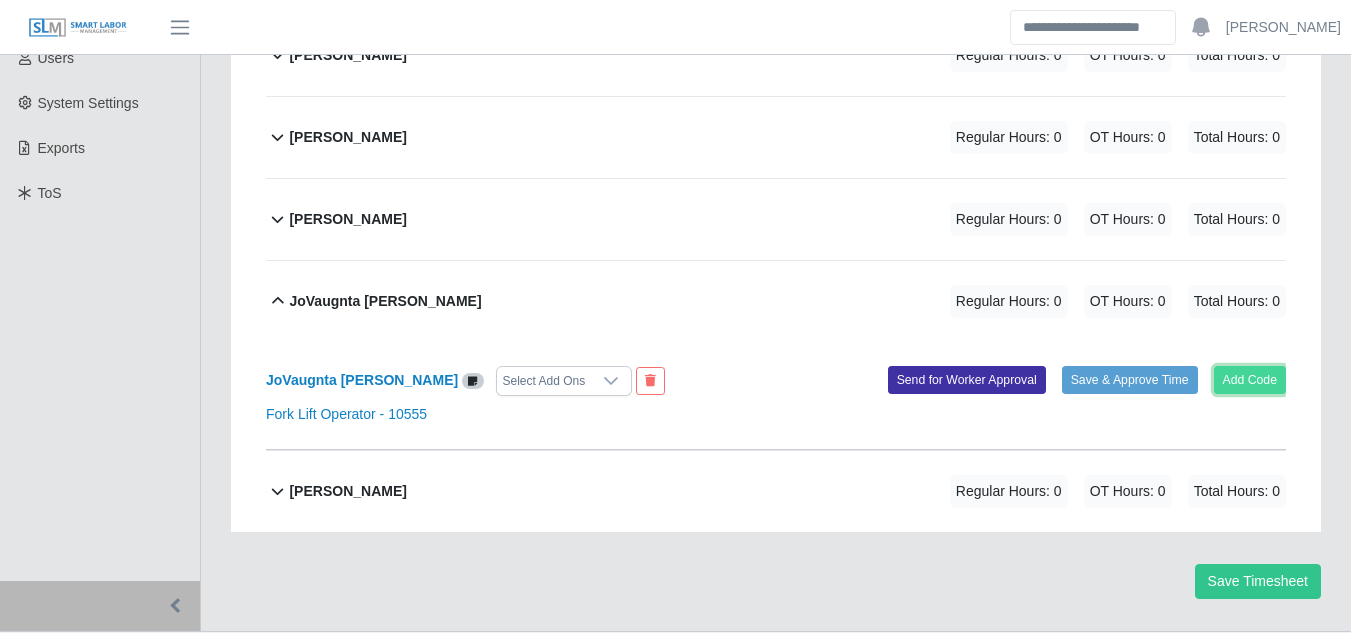 click on "Add Code" 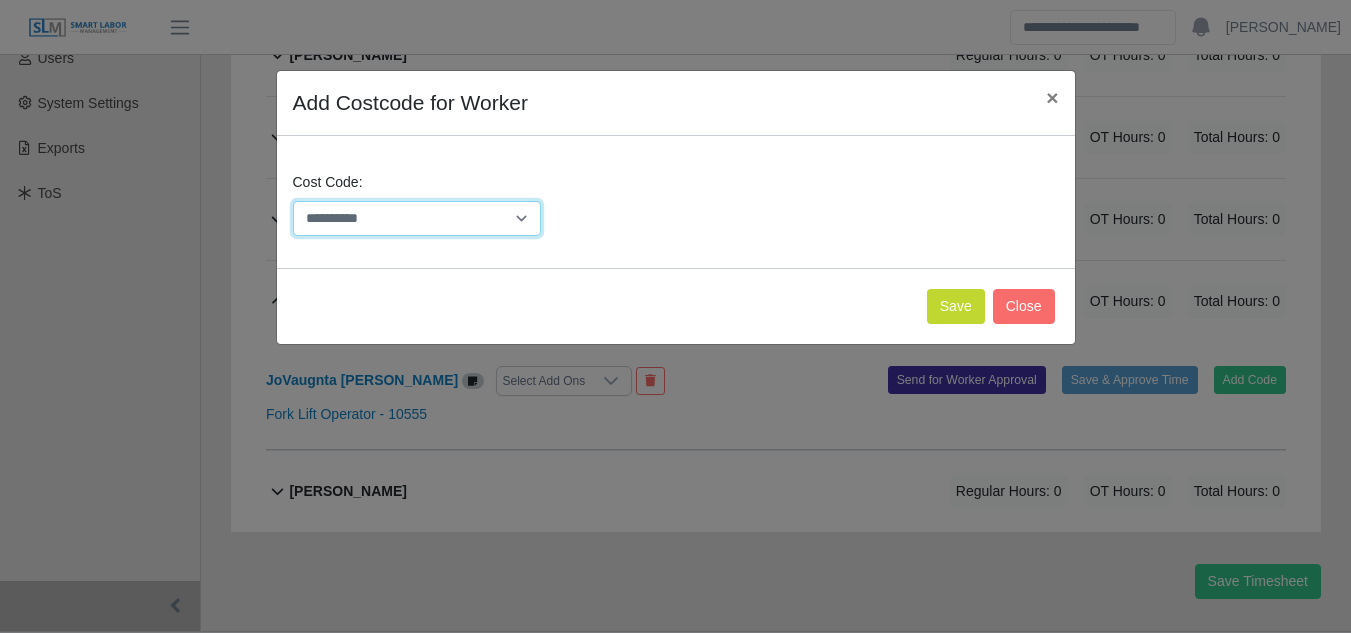 click on "**********" at bounding box center [417, 218] 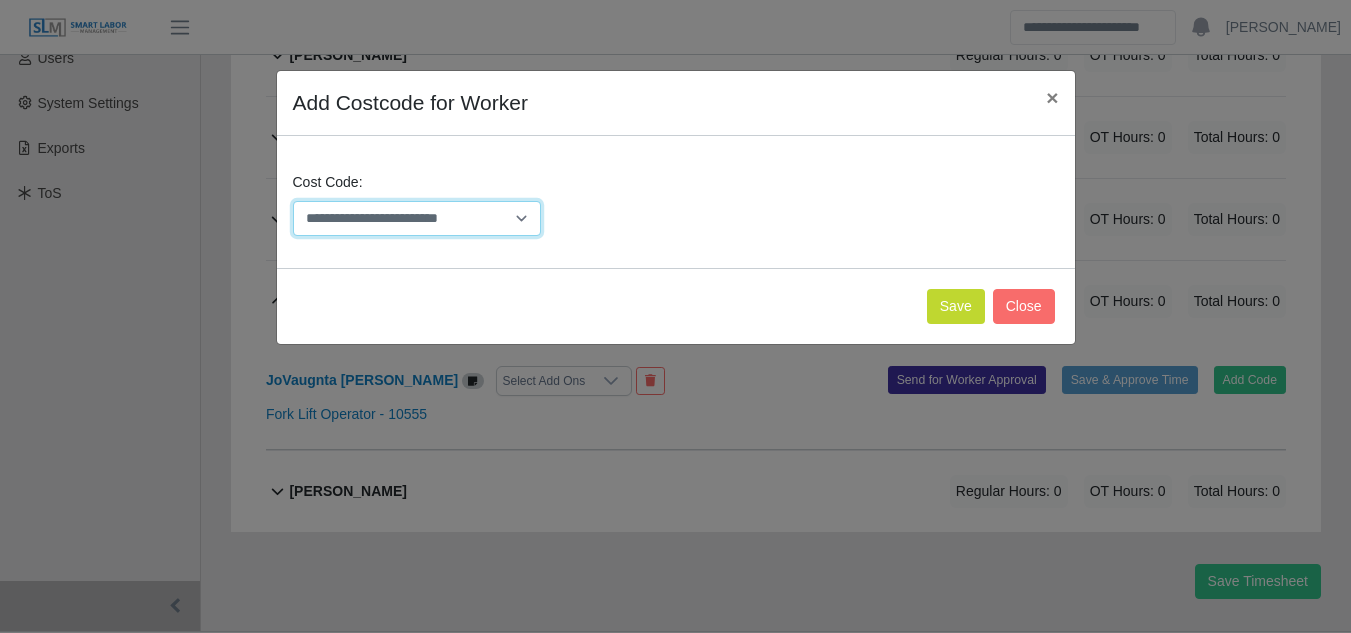click on "**********" at bounding box center (417, 218) 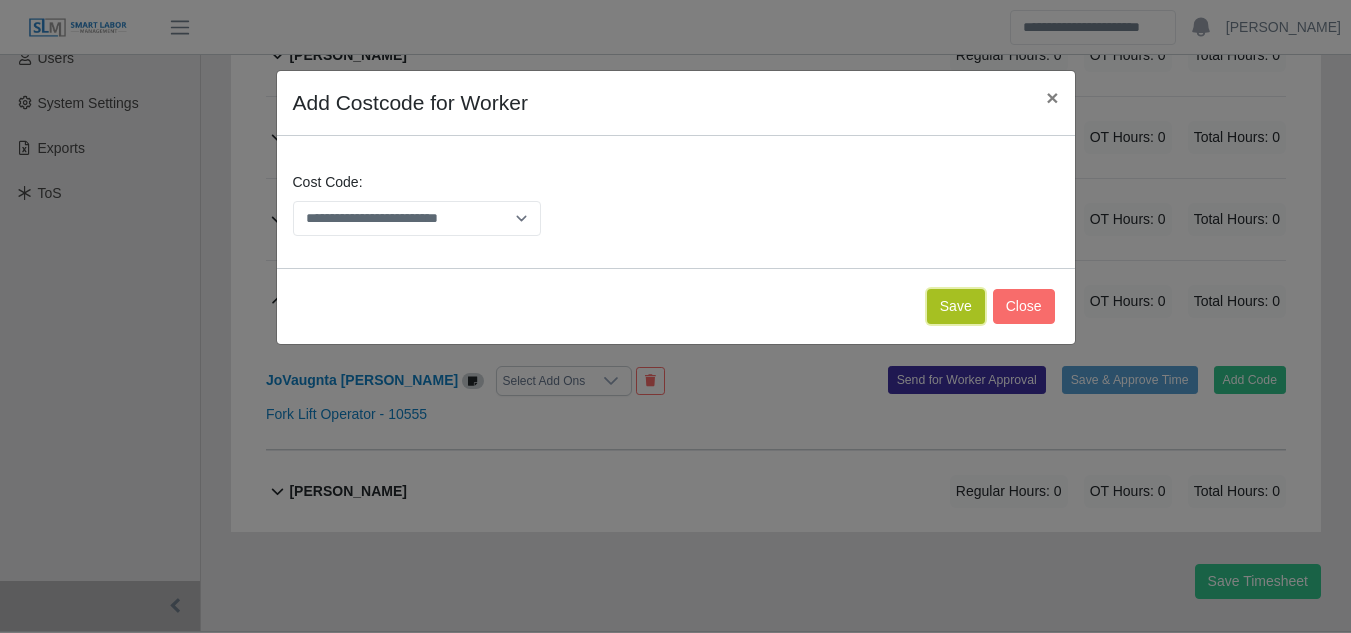 click on "Save" 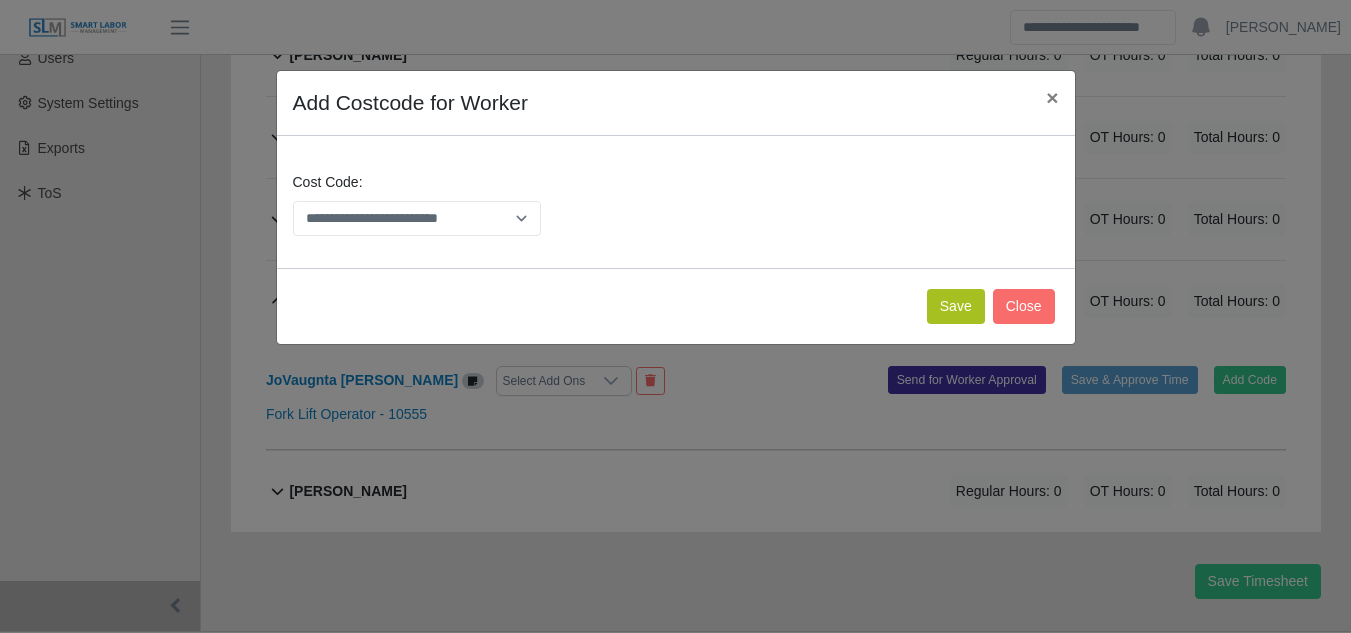 scroll, scrollTop: 682, scrollLeft: 0, axis: vertical 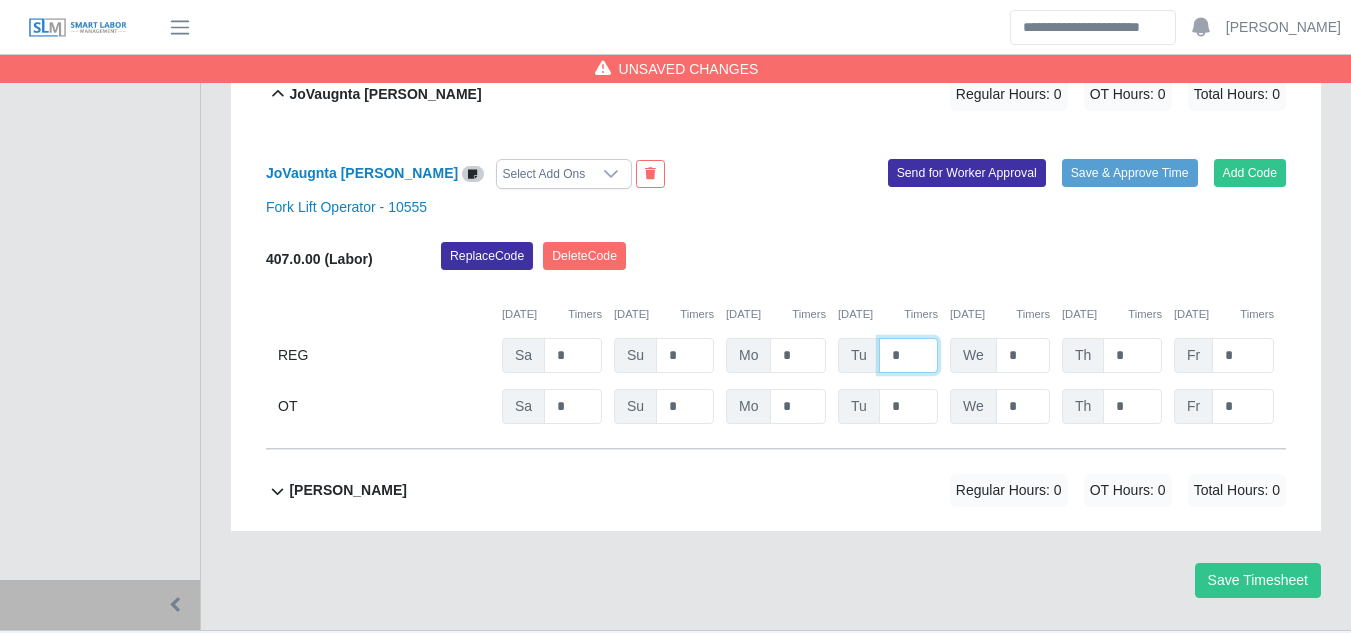 click on "*" at bounding box center [908, 355] 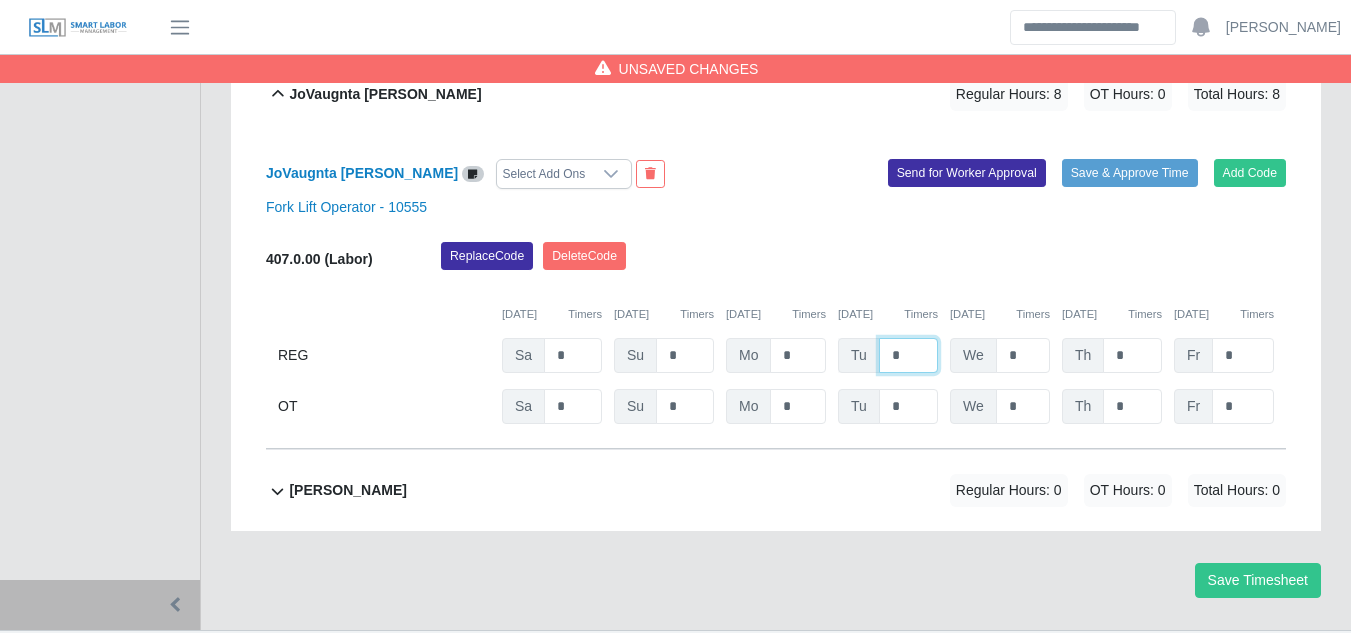 type on "*" 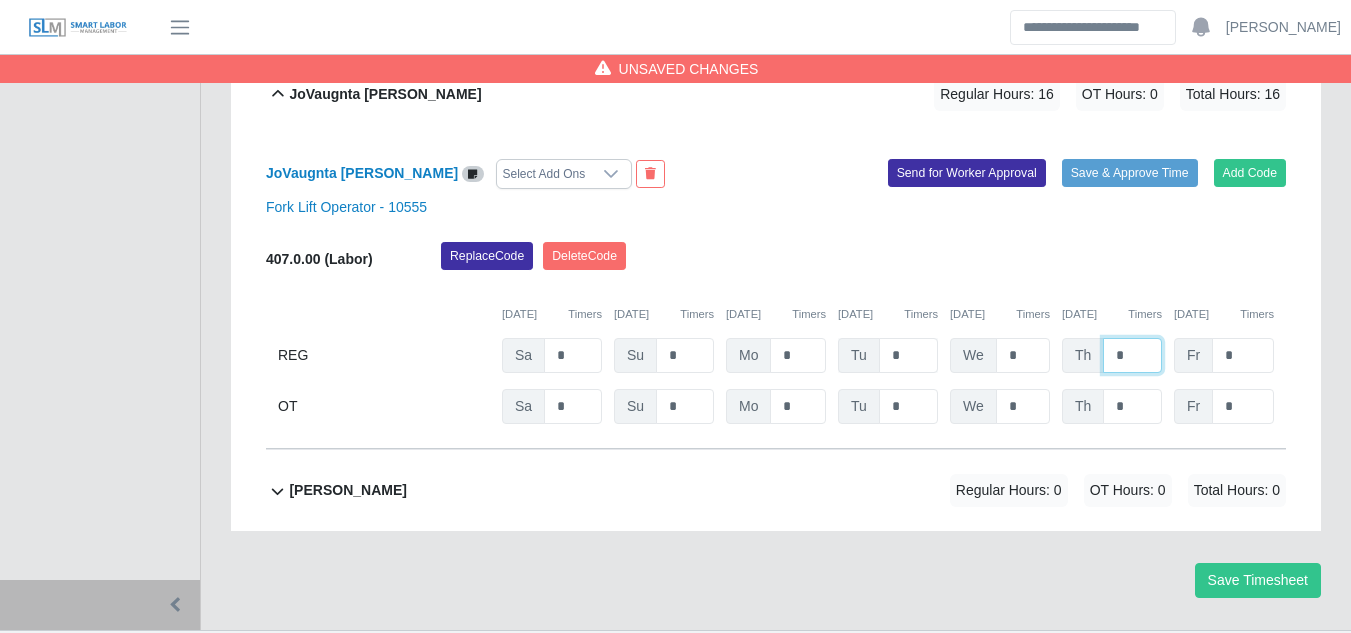 type on "*" 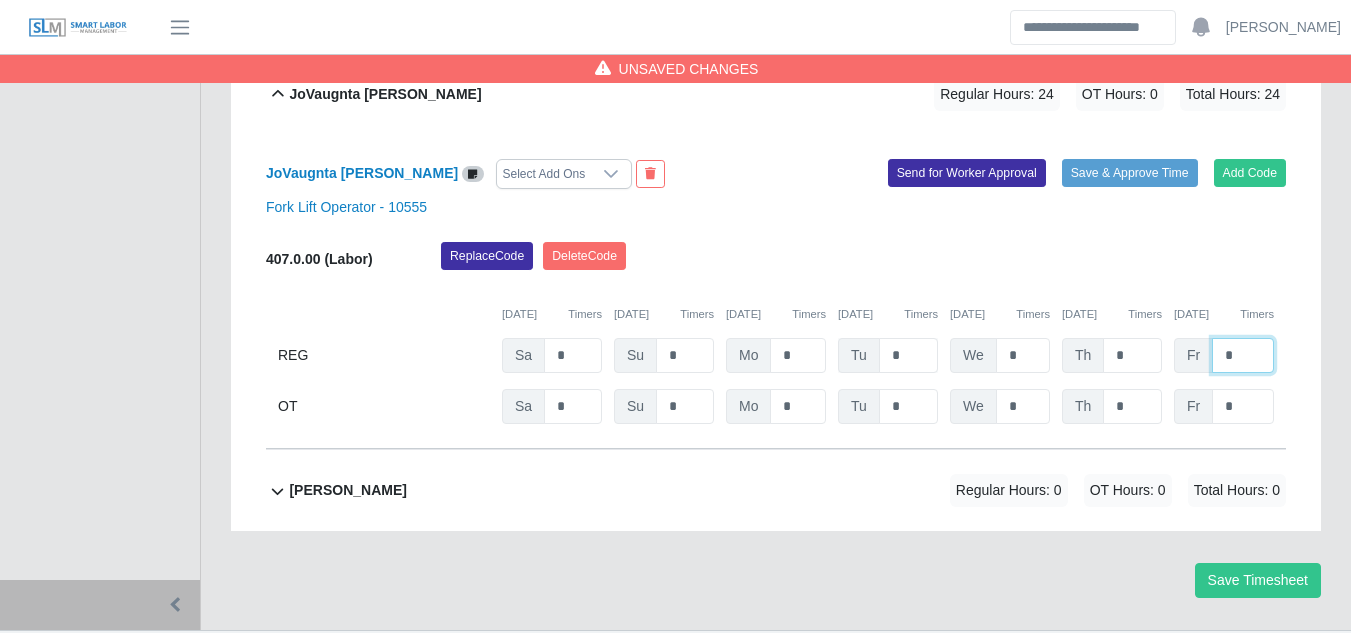type on "*" 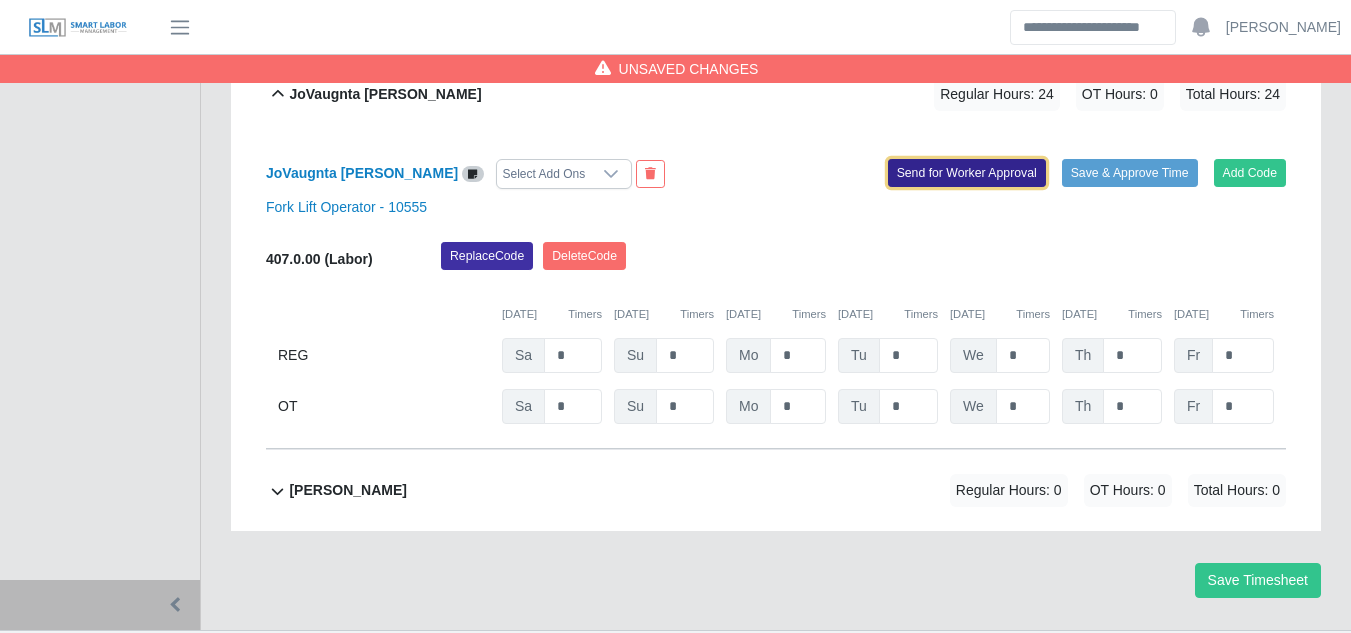 click on "Send for Worker Approval" 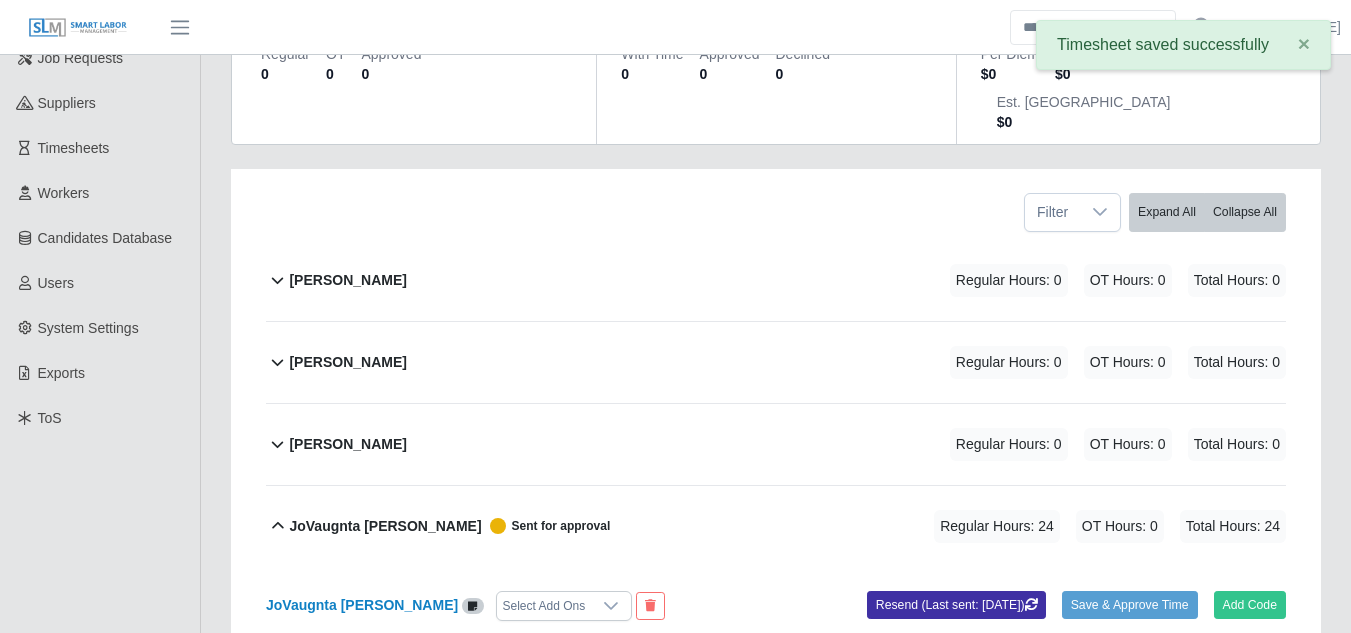 scroll, scrollTop: 0, scrollLeft: 0, axis: both 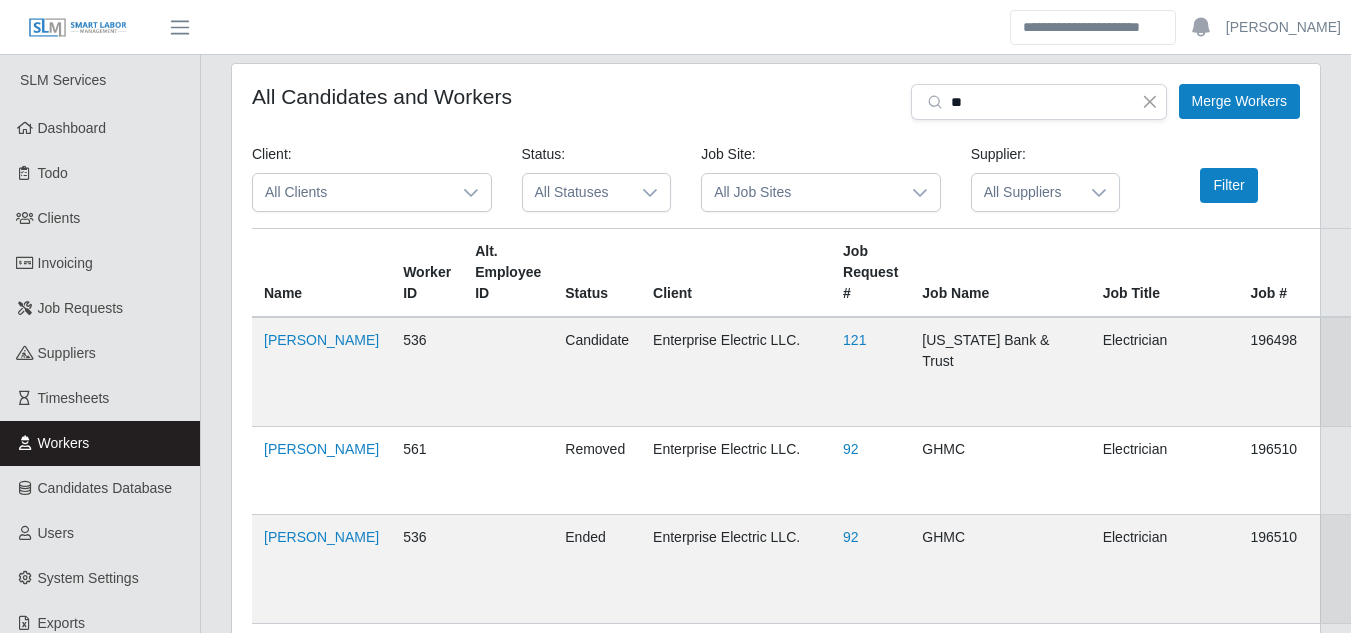 type on "*" 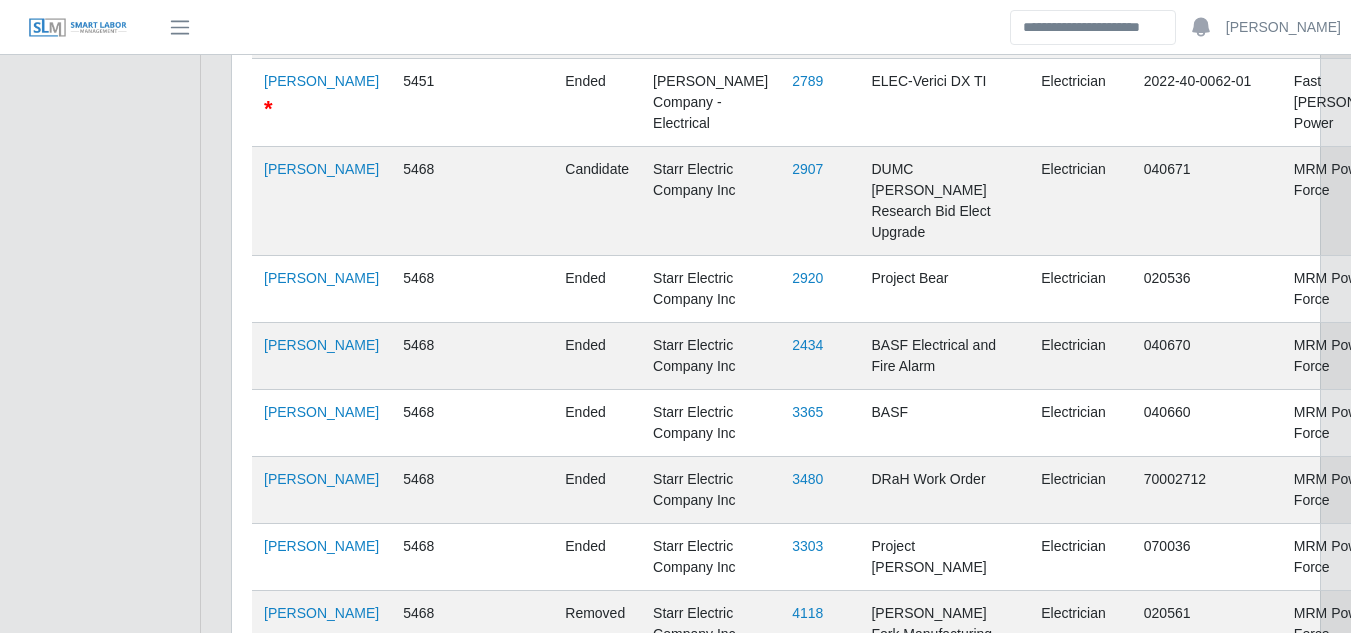 scroll, scrollTop: 1700, scrollLeft: 0, axis: vertical 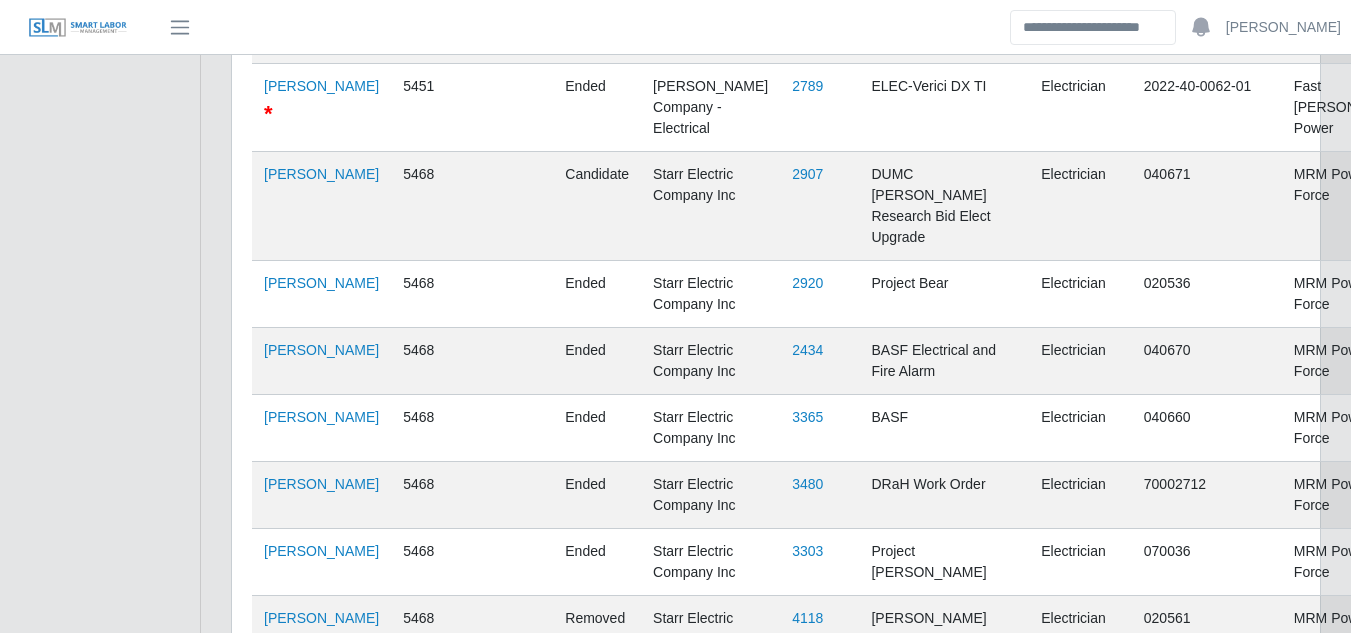 type on "*****" 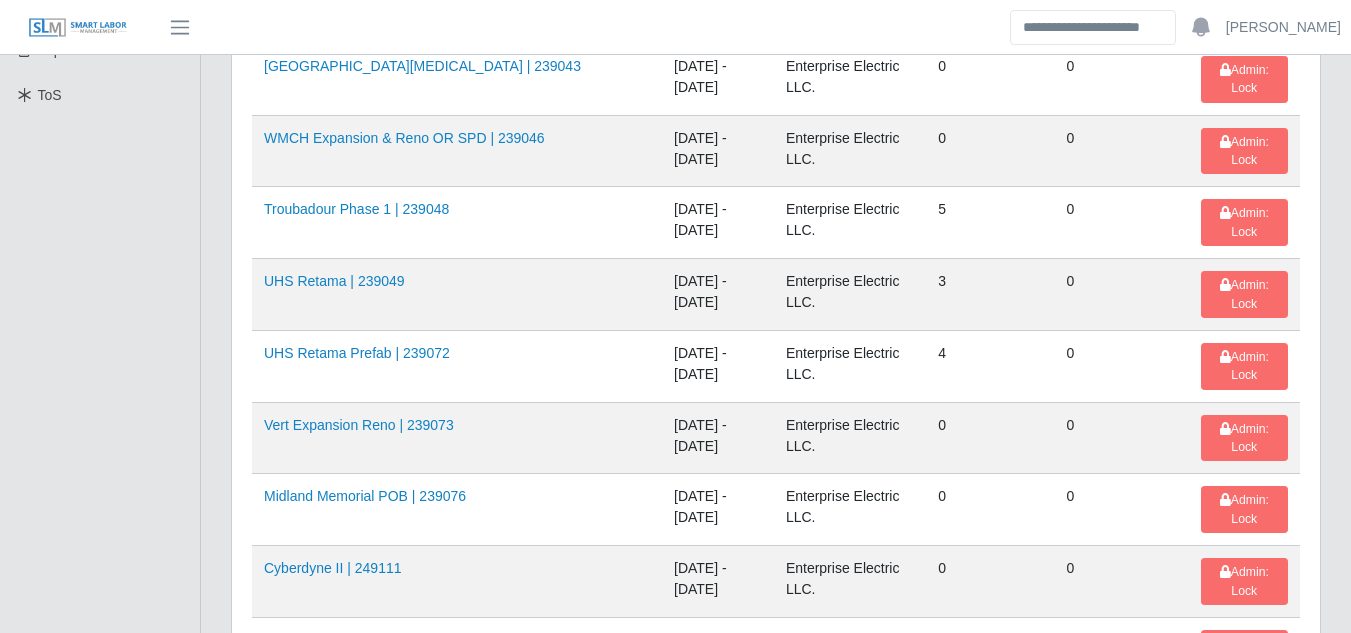 scroll, scrollTop: 200, scrollLeft: 0, axis: vertical 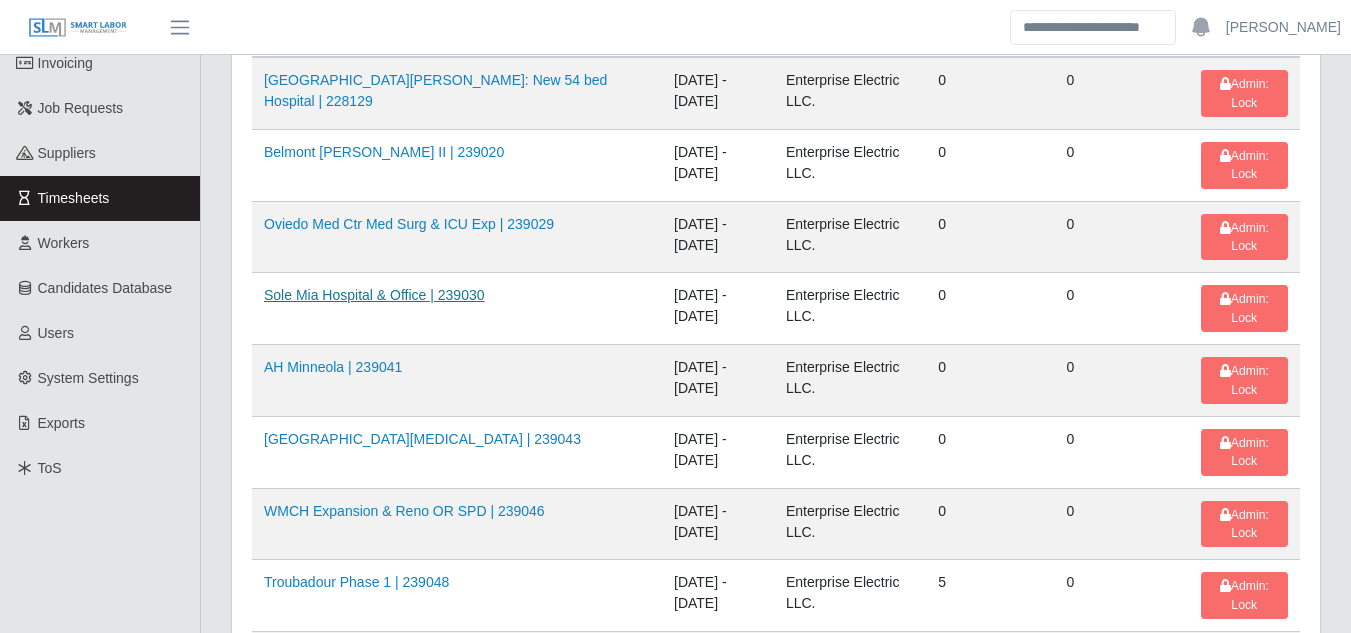 click on "Sole Mia Hospital & Office | 239030" at bounding box center (374, 295) 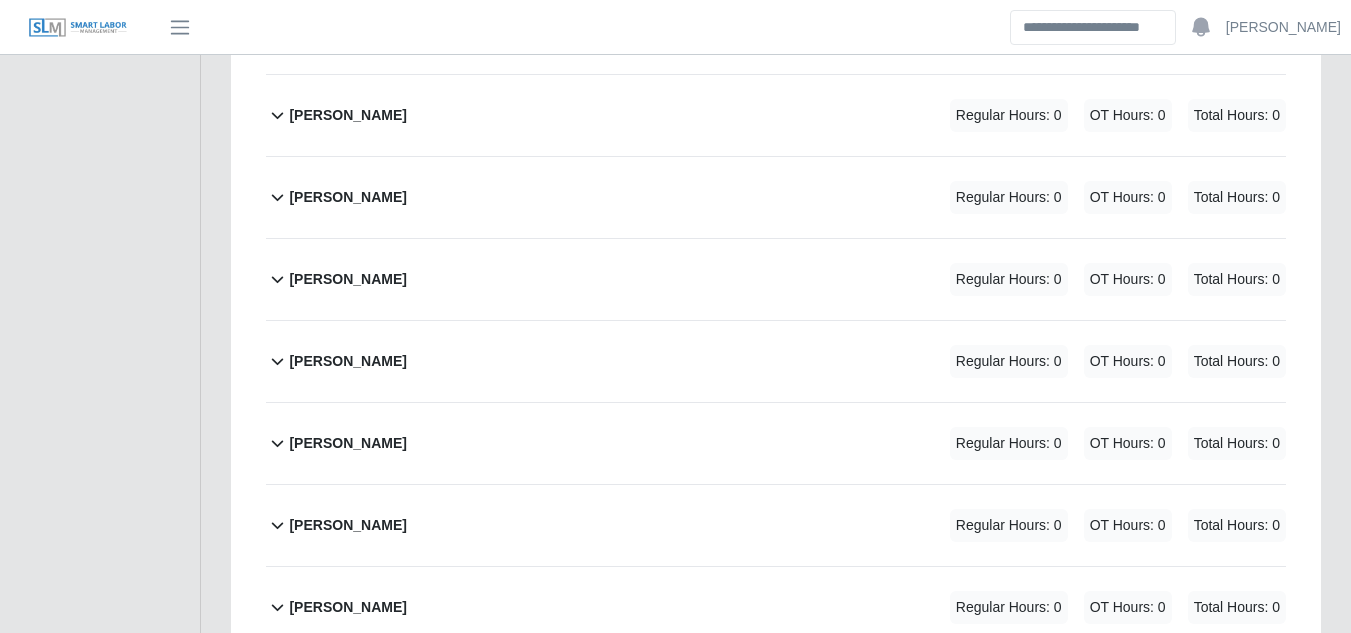 scroll, scrollTop: 2000, scrollLeft: 0, axis: vertical 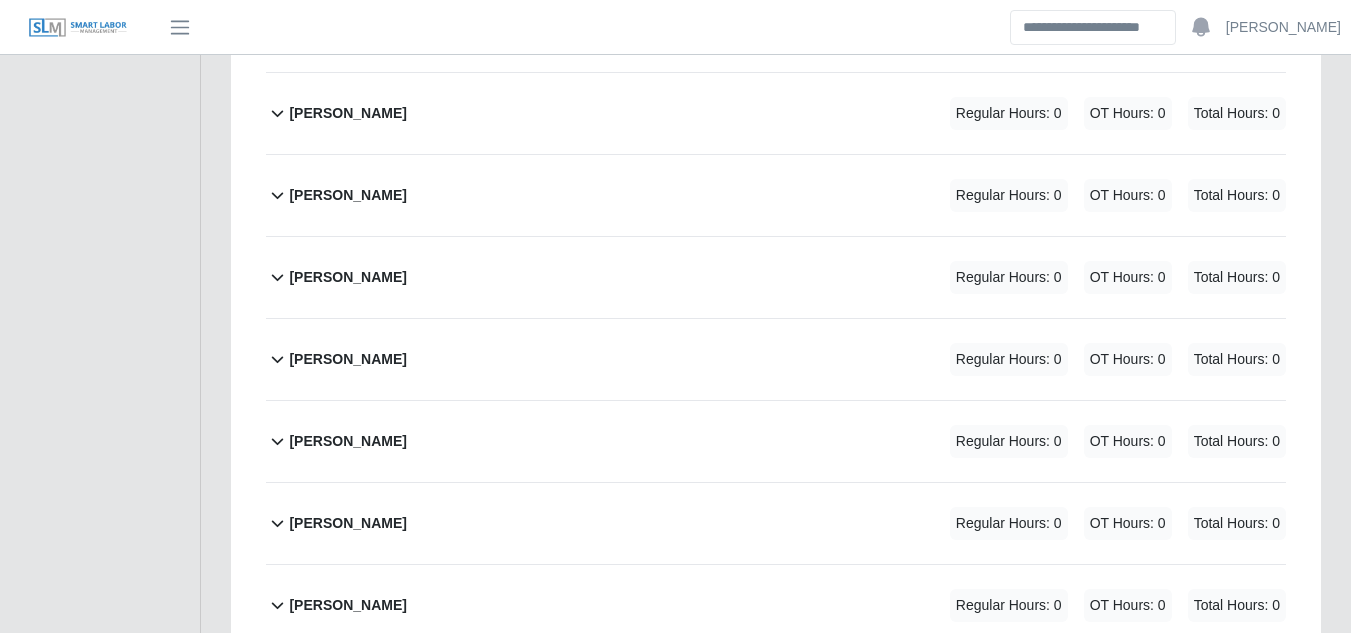 click on "[PERSON_NAME]" at bounding box center [347, 441] 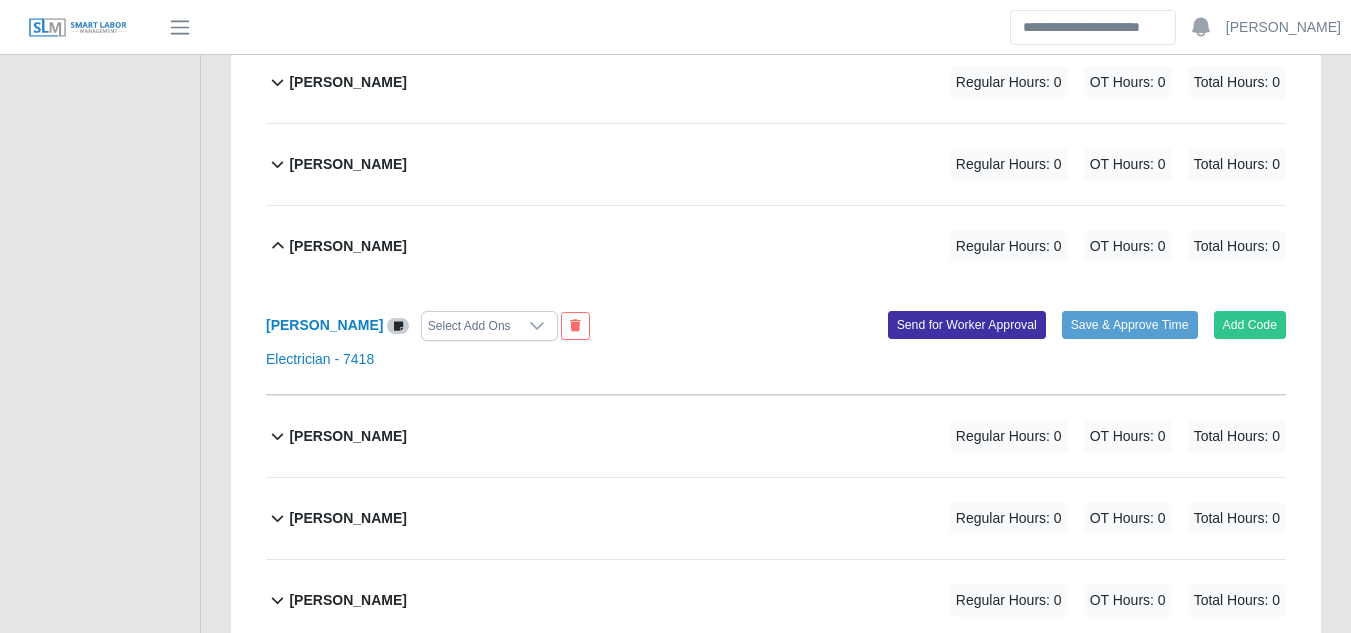 scroll, scrollTop: 2200, scrollLeft: 0, axis: vertical 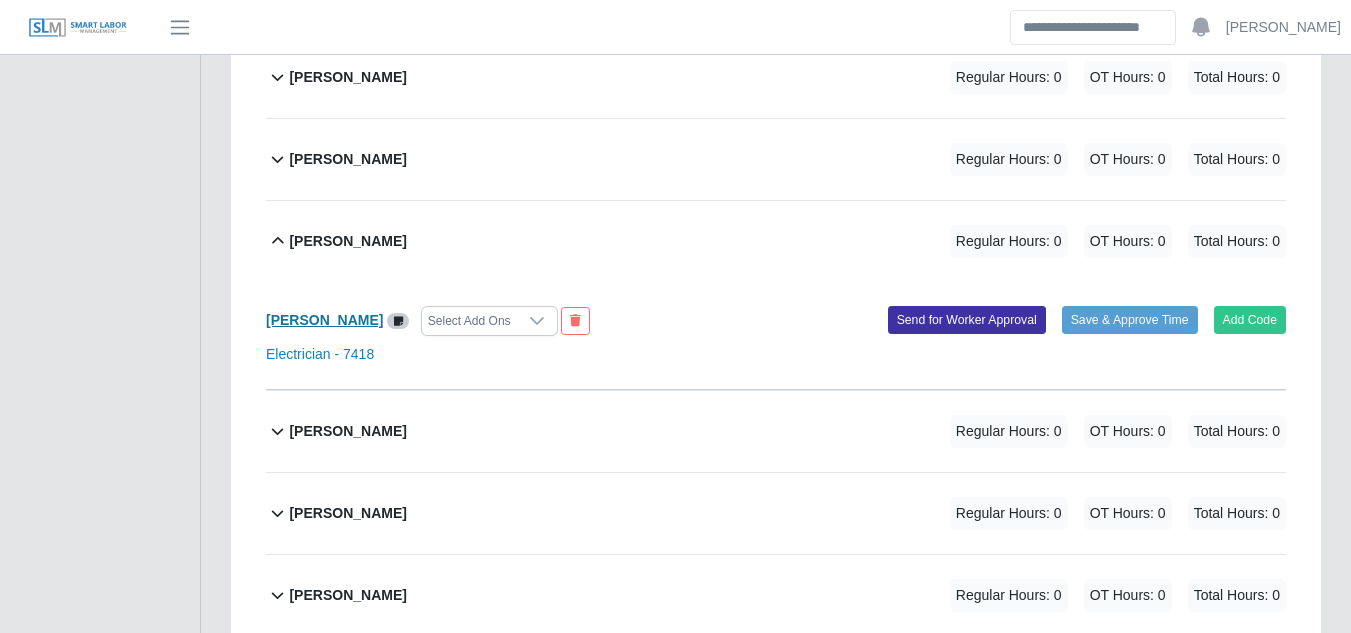click on "[PERSON_NAME]" at bounding box center [324, 320] 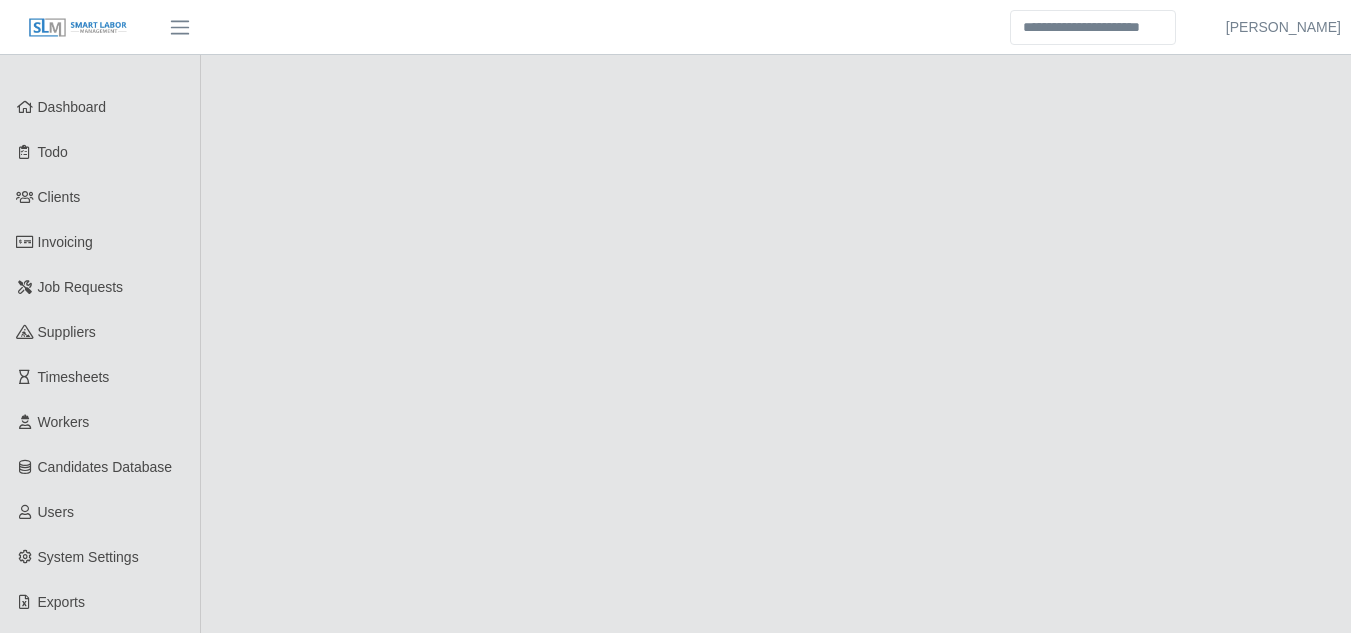 scroll, scrollTop: 0, scrollLeft: 0, axis: both 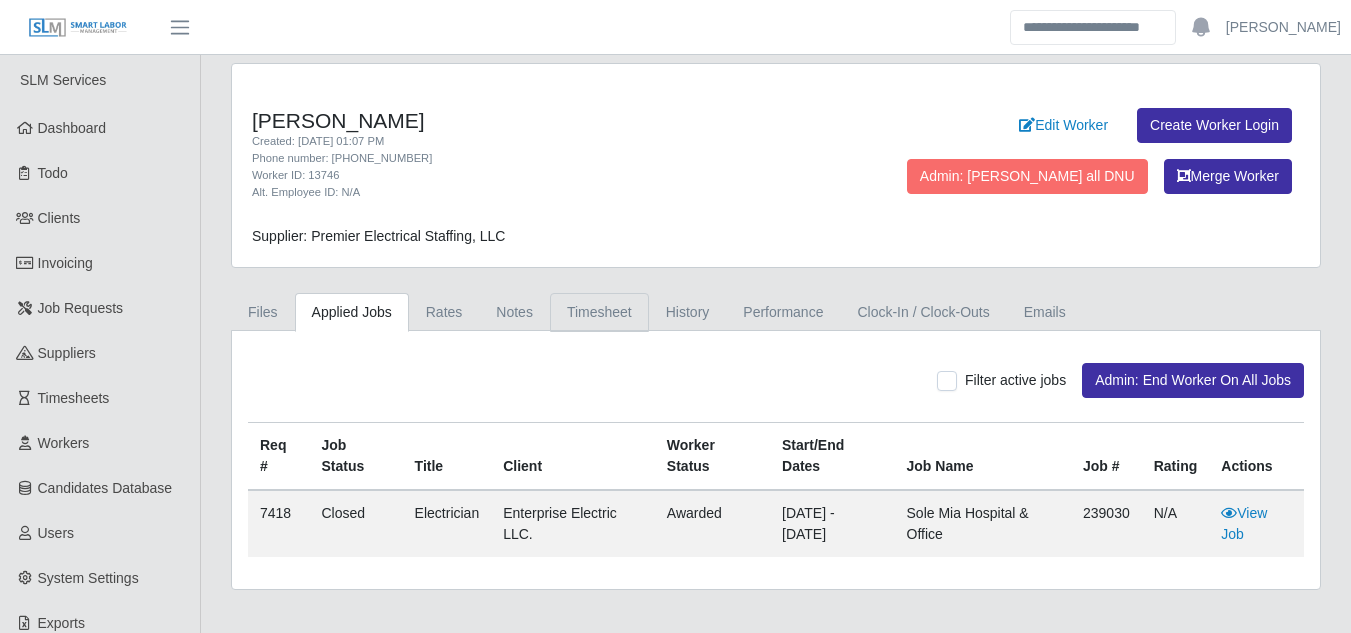 click on "Timesheet" at bounding box center [599, 312] 